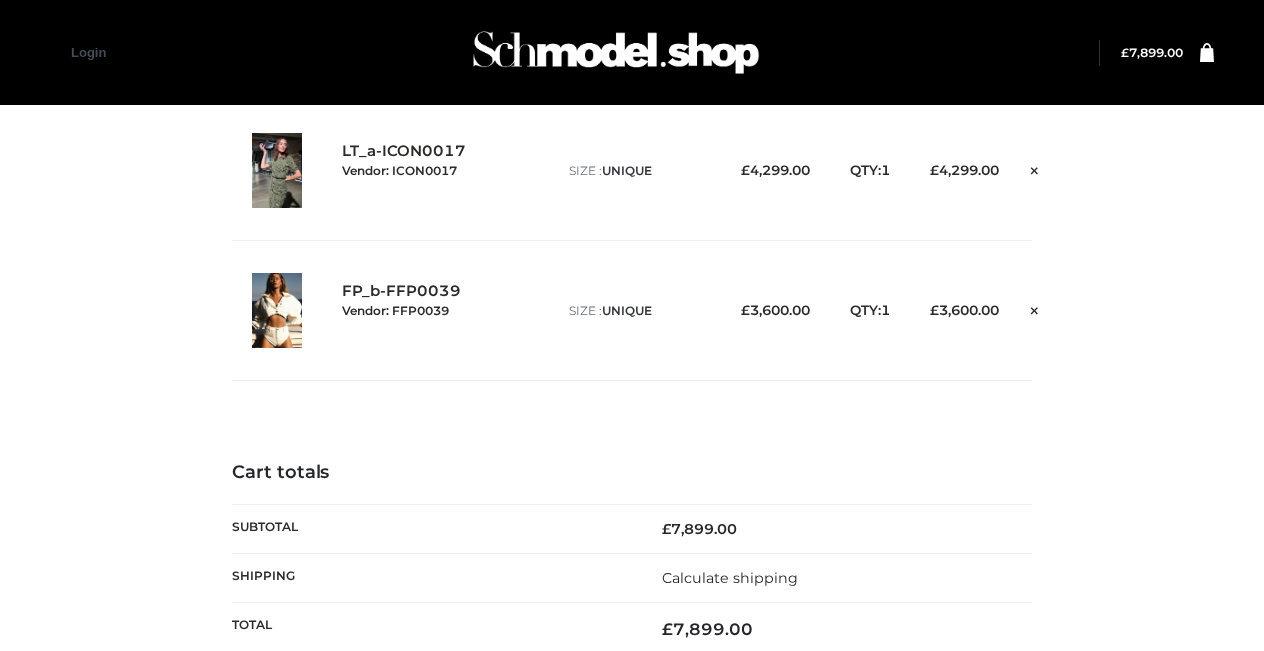 scroll, scrollTop: 0, scrollLeft: 0, axis: both 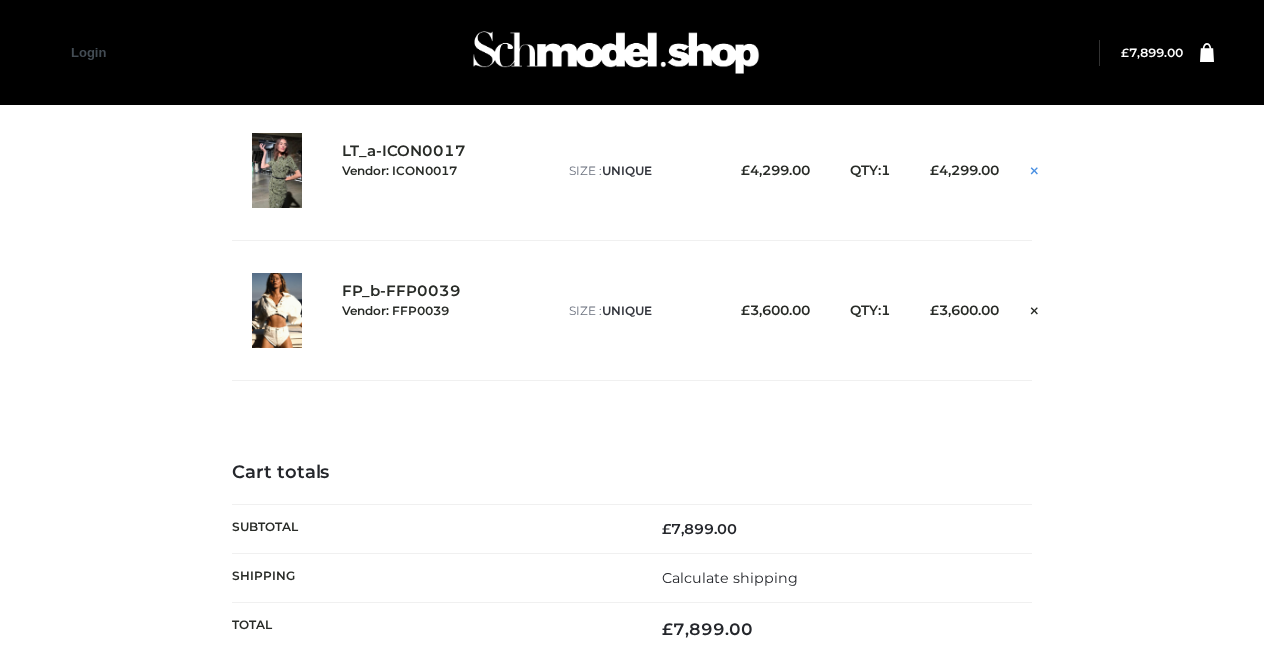 click at bounding box center [1034, 168] 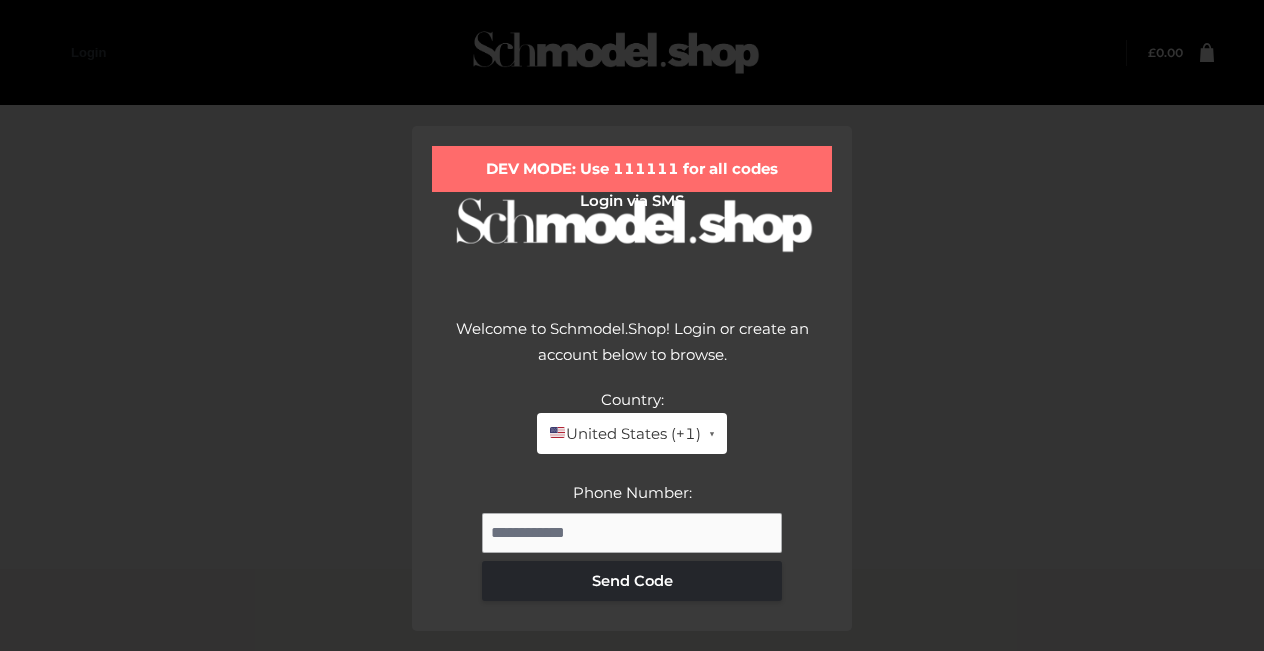 scroll, scrollTop: 0, scrollLeft: 0, axis: both 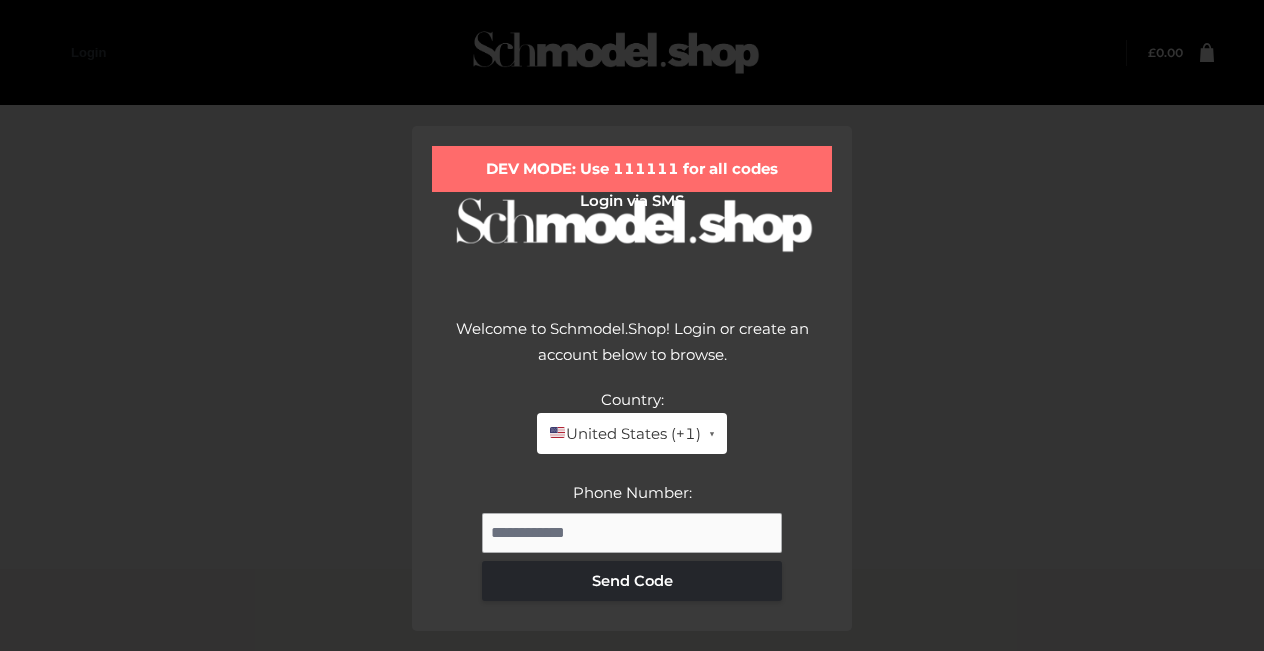 click on "DEV MODE: Use 111111 for all codes
Login via SMS
Welcome to Schmodel.Shop! Login or create an account below to browse.
Country:
United States (+1)
United States (+1)
United Kingdom (+44)
Canada (+1)
Australia (+61)
Germany (+49)
Send Code" at bounding box center (632, 378) 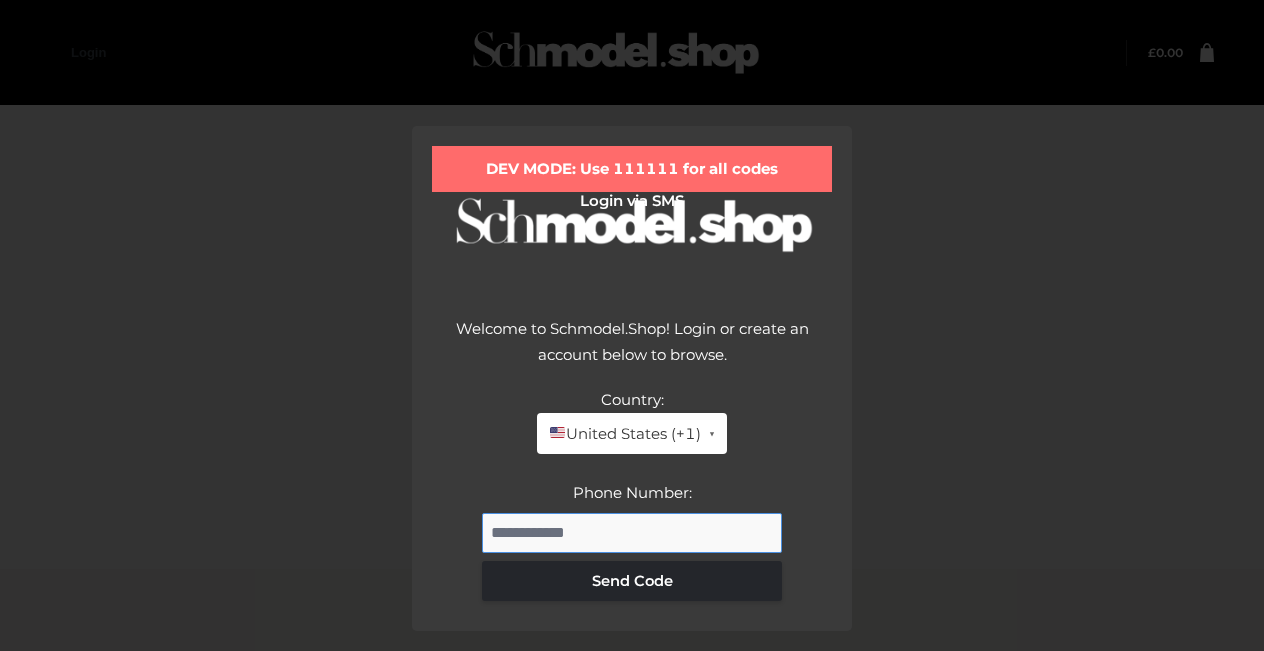 click on "Phone Number:" at bounding box center [632, 533] 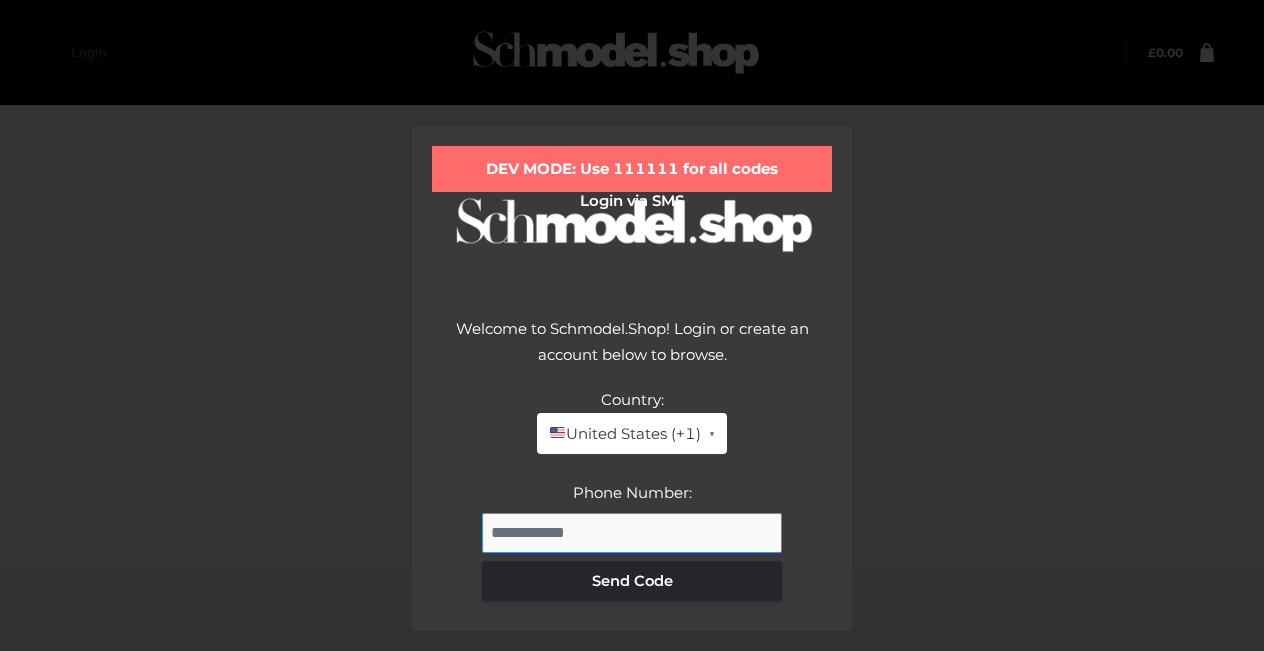 type on "**********" 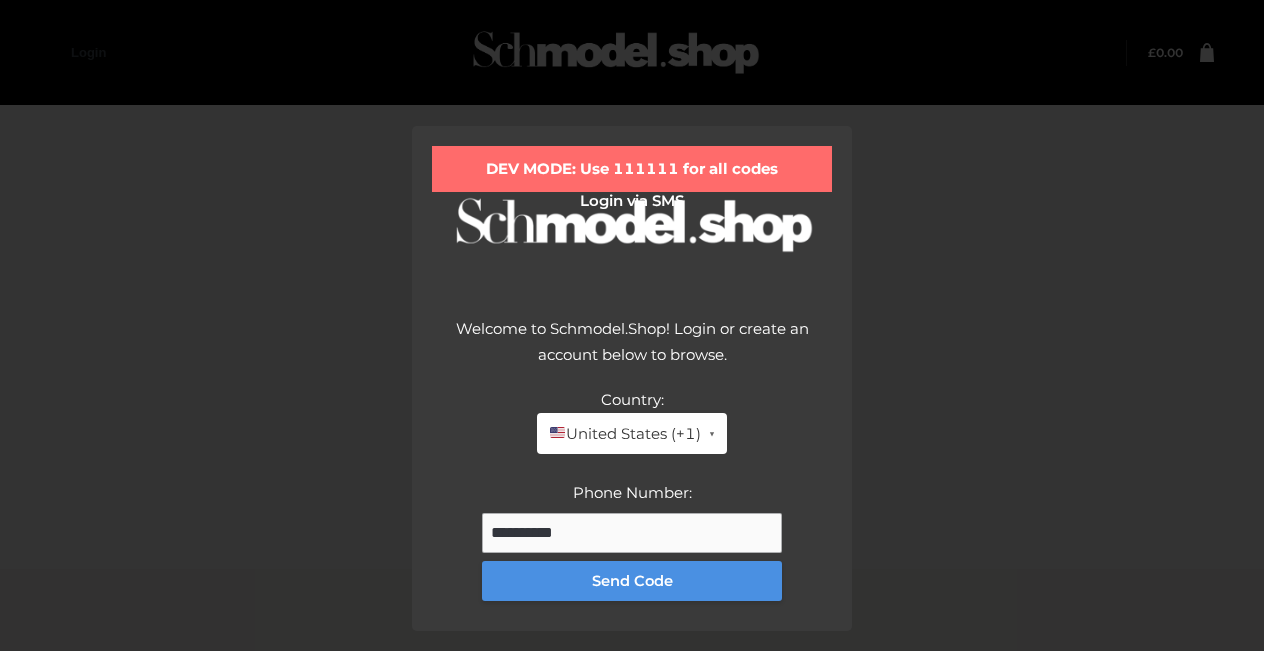 click on "Send Code" at bounding box center (632, 581) 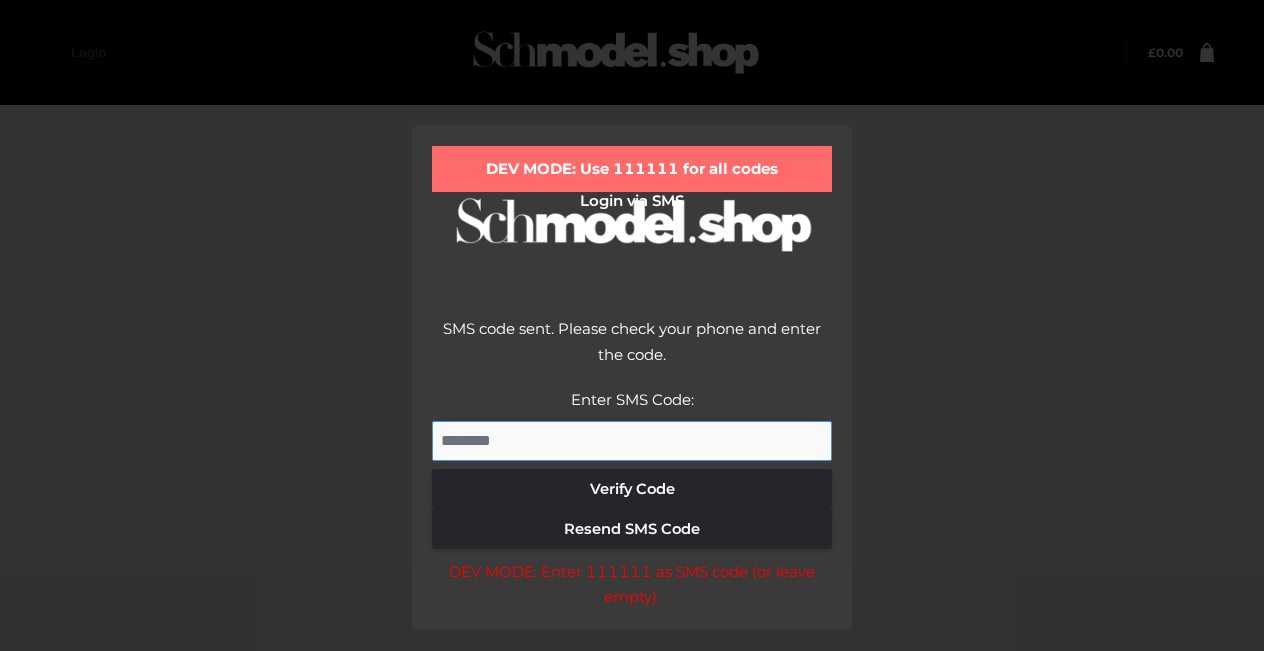 click on "Enter SMS Code:" at bounding box center (632, 441) 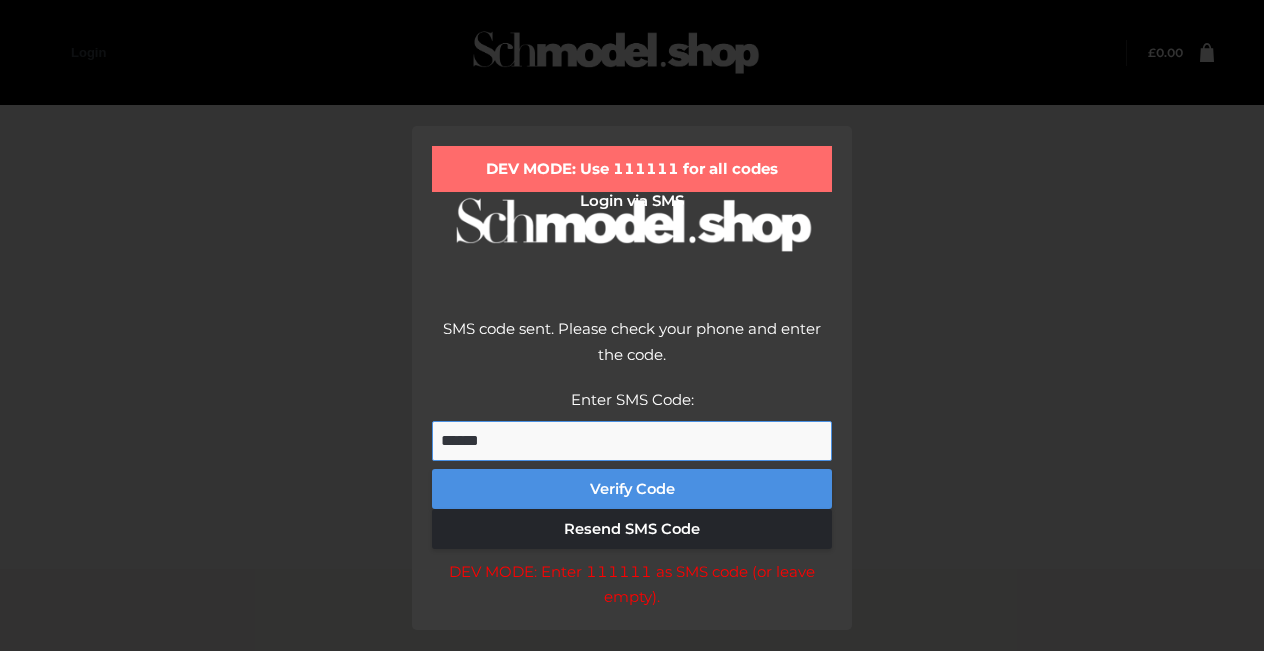 type on "******" 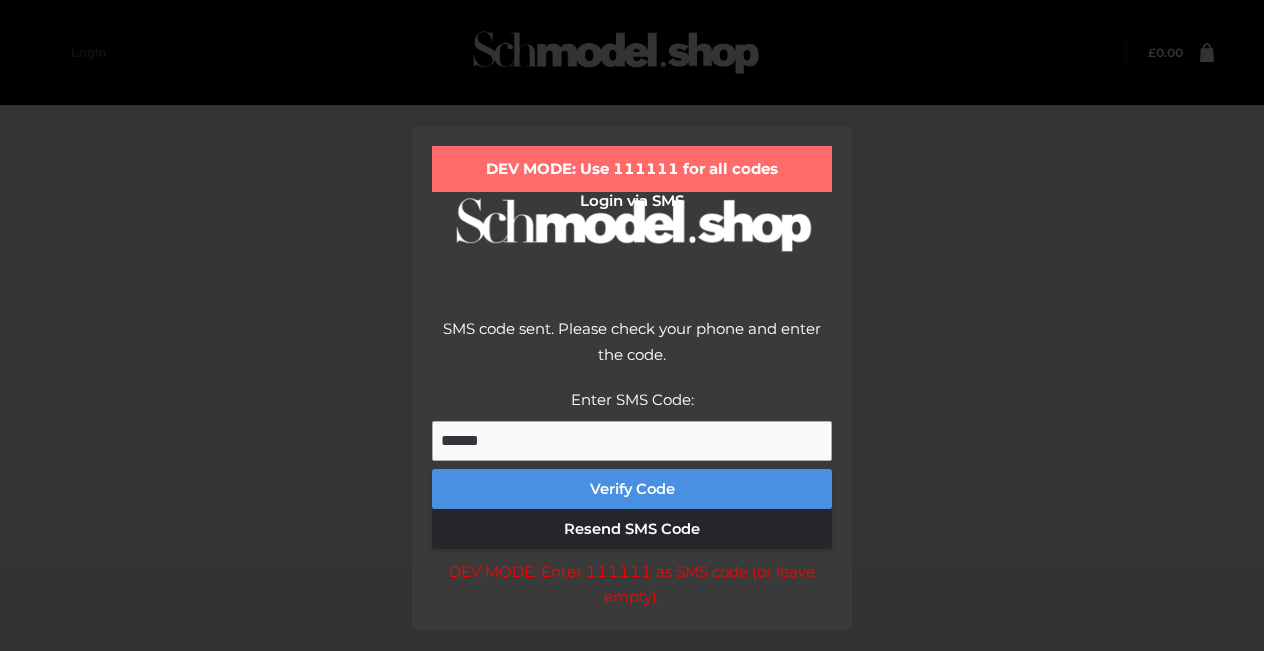 click on "Verify Code" at bounding box center (632, 489) 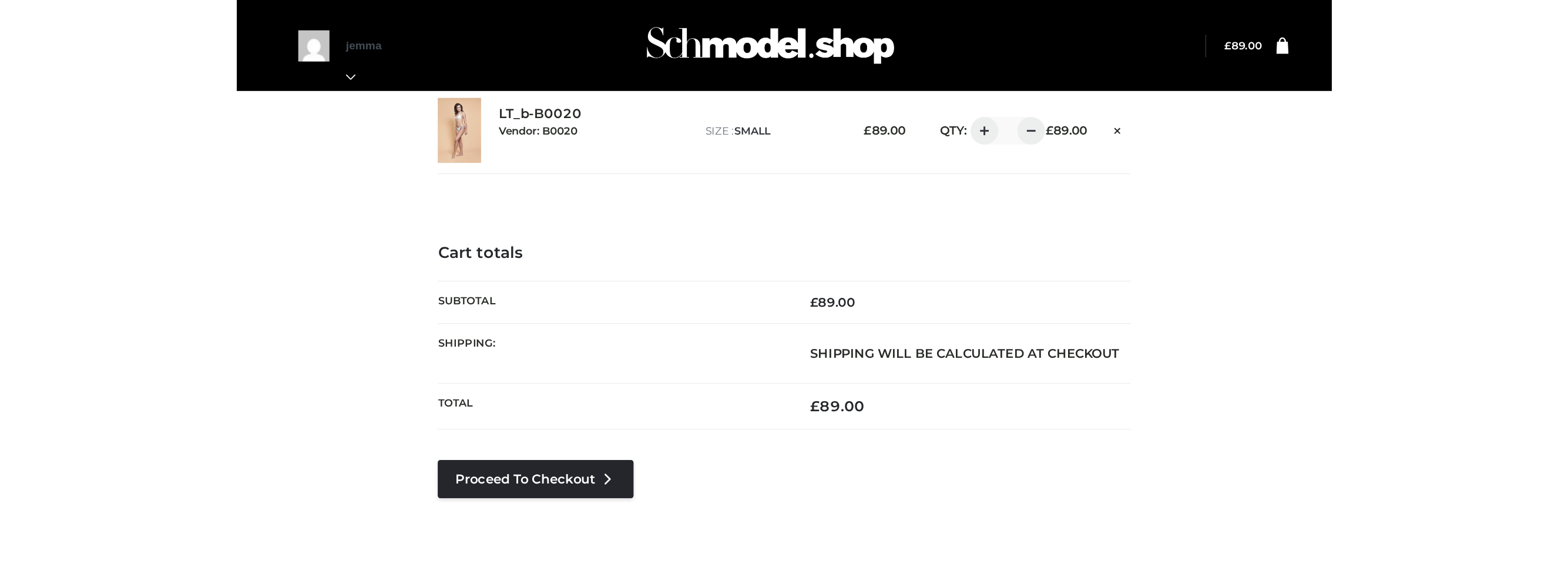 scroll, scrollTop: 0, scrollLeft: 0, axis: both 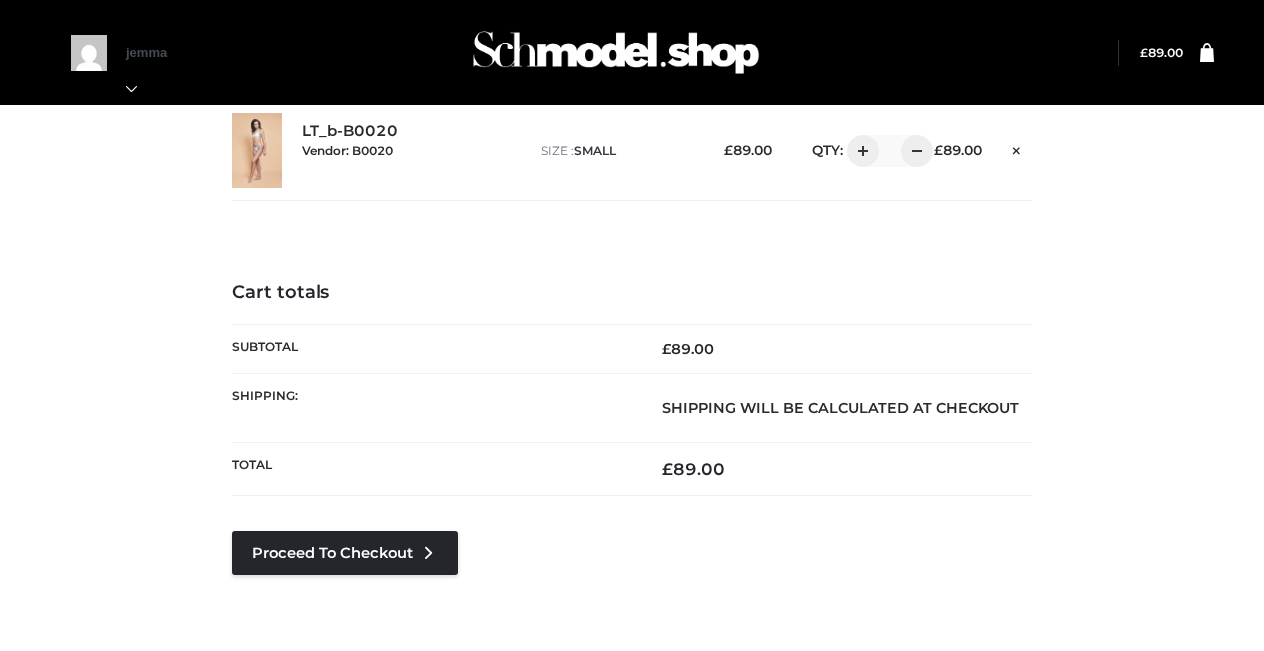 click on "Cart totals" at bounding box center [631, 293] 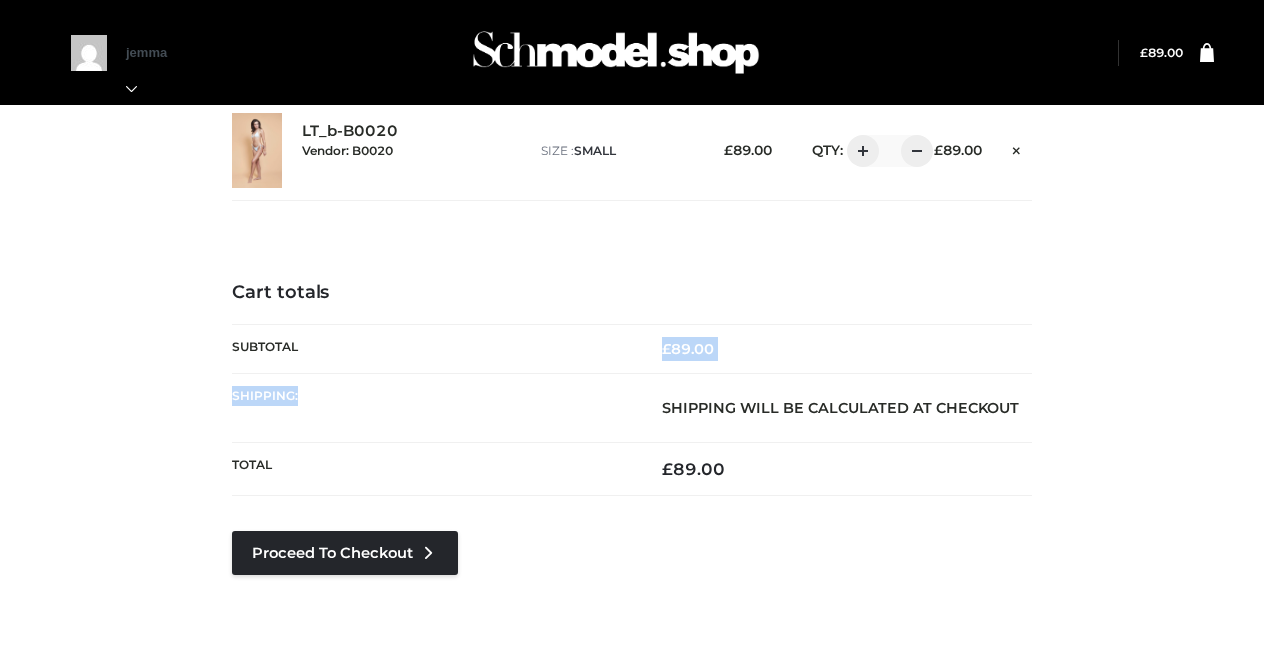 click on "Subtotal
£ 89.00
Shipping:
Shipping will be calculated at checkout
Total
£ 89.00" at bounding box center [631, 410] 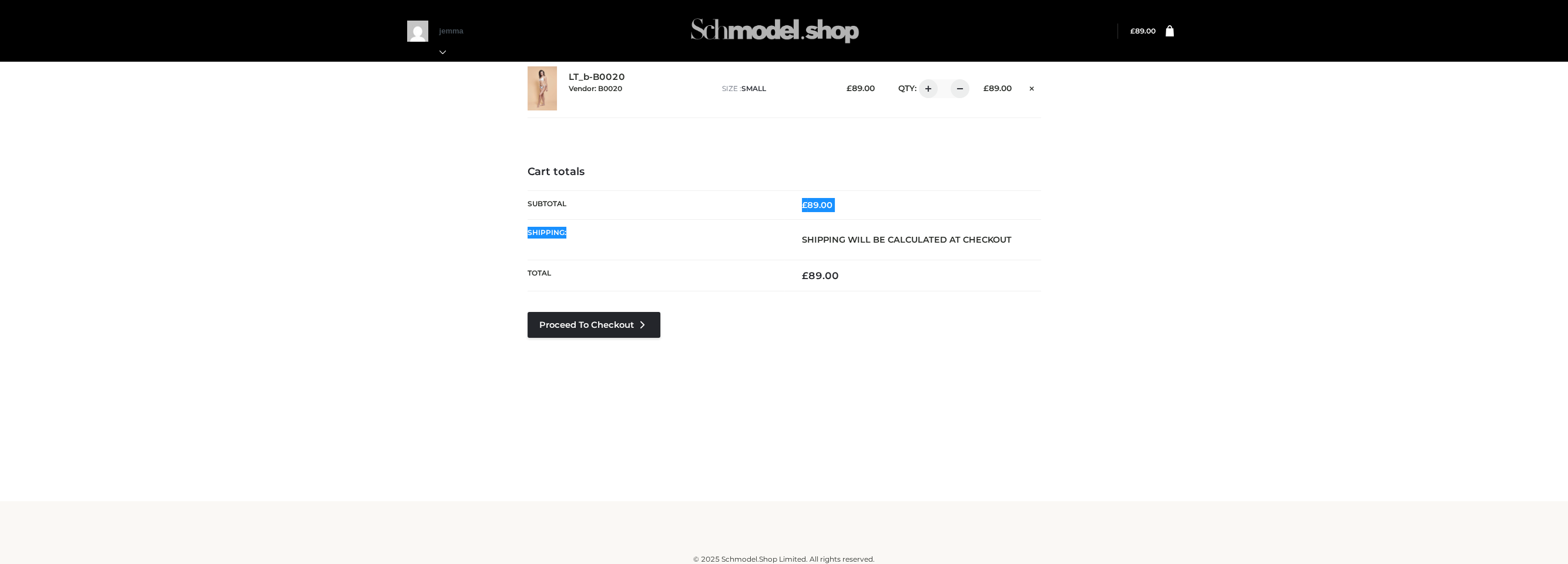 scroll, scrollTop: 7, scrollLeft: 0, axis: vertical 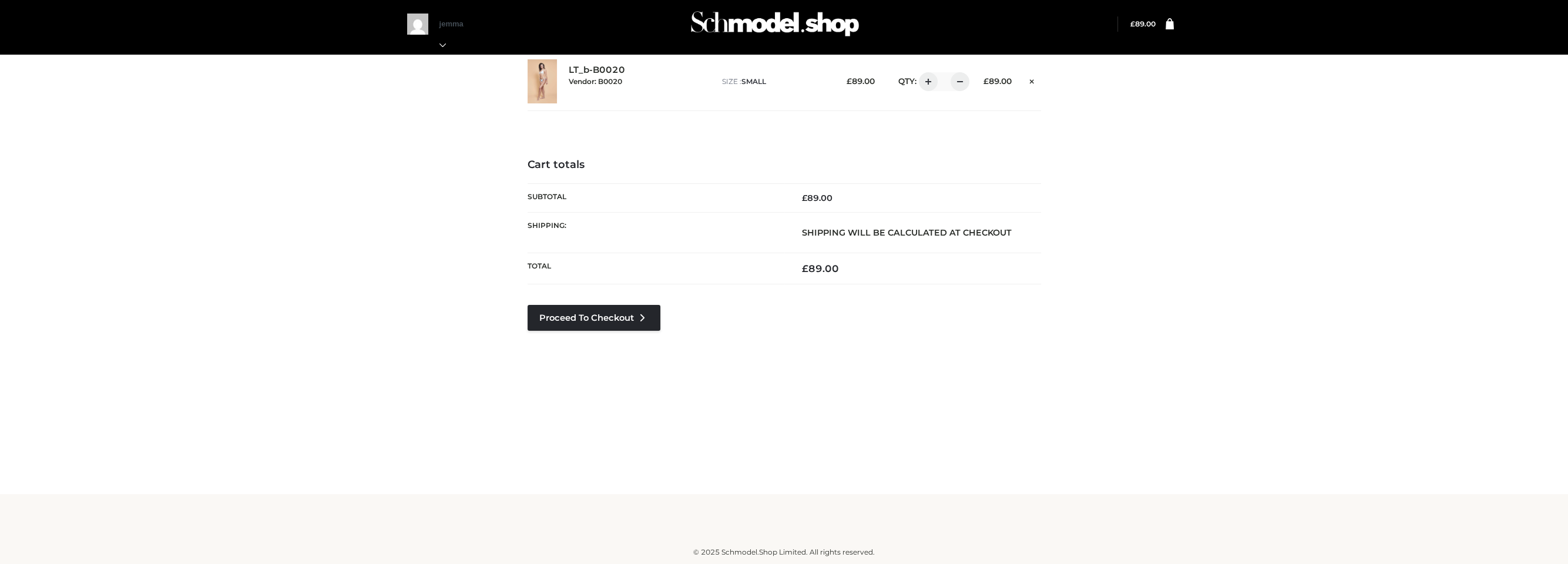 click on "Cart totals
Subtotal
£ 89.00
Shipping:
Shipping will be calculated at checkout
Total
£ 89.00
Proceed to Checkout" at bounding box center [784, 262] 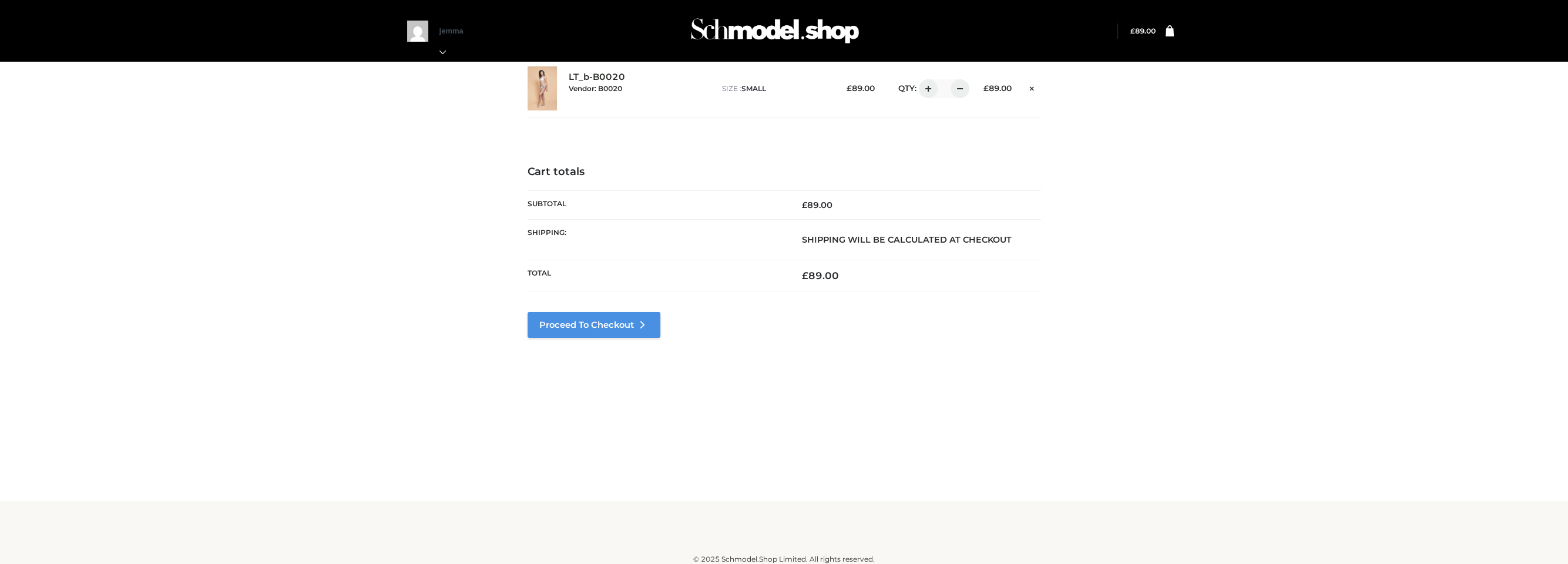 click on "Proceed to Checkout" at bounding box center (594, 325) 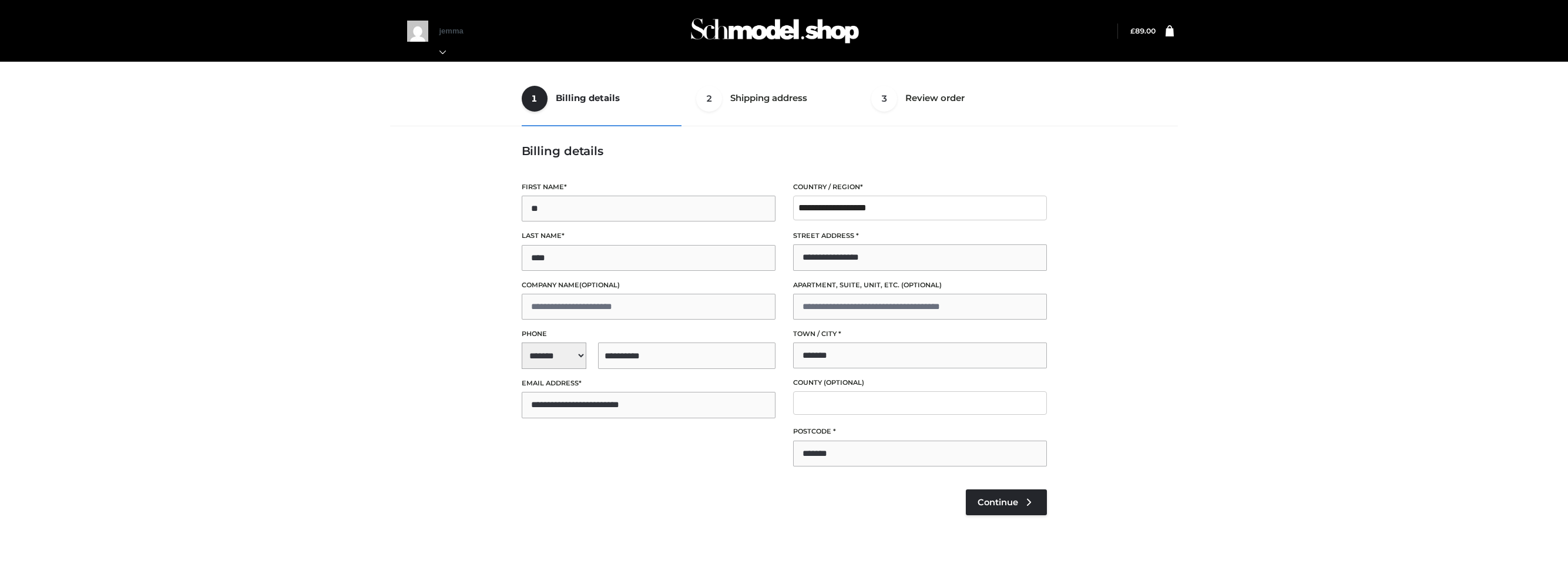 select on "**" 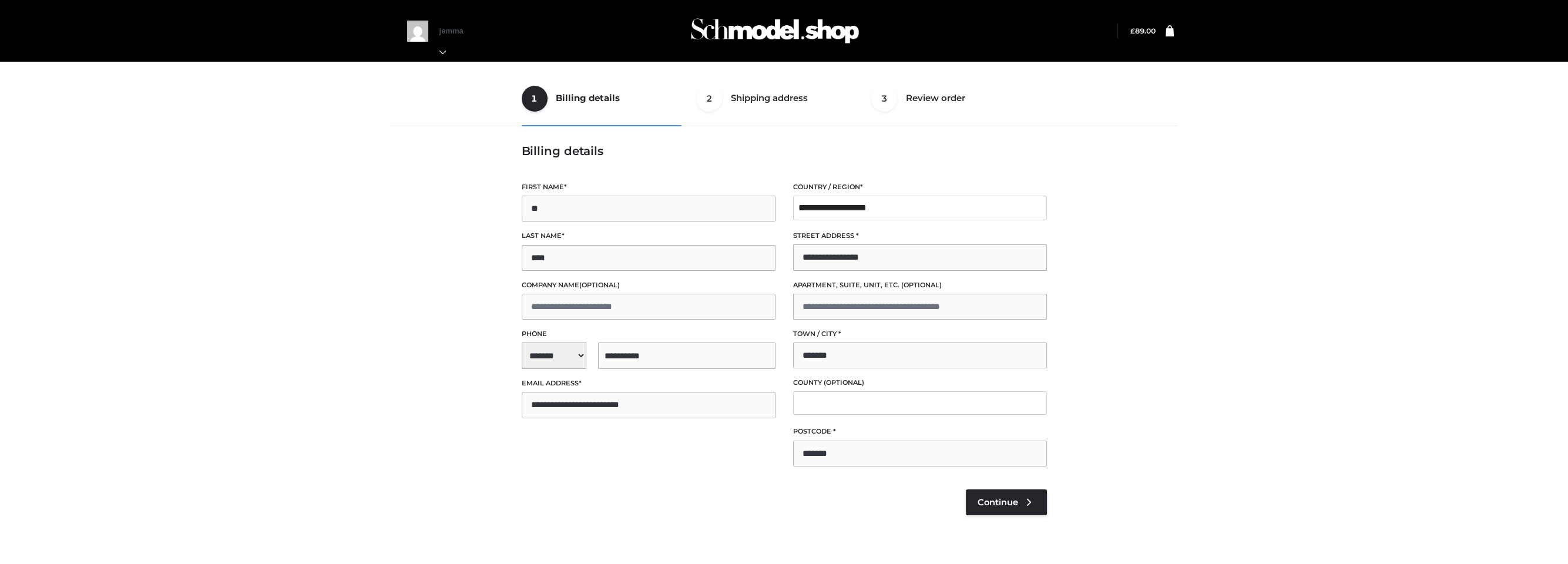 click on "Customer matched zone "UK"
Customer matched zone "UK"
1
Billing details
Billing
2
Shipping address
Shipping
3
Review order
Order
Customer matched zone "UK"
Billing details
First name  * ** Last name  * **** Company name  (optional)
Phone
******* * *" at bounding box center [784, 307] 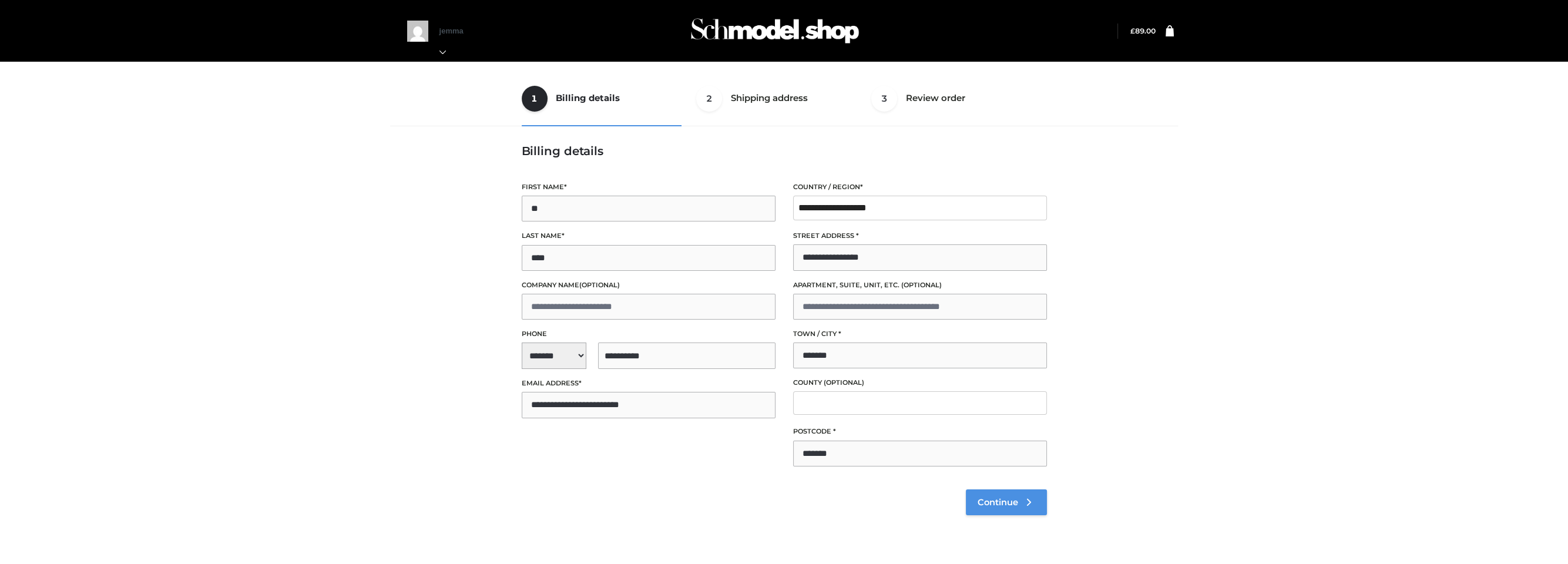 click at bounding box center (1029, 502) 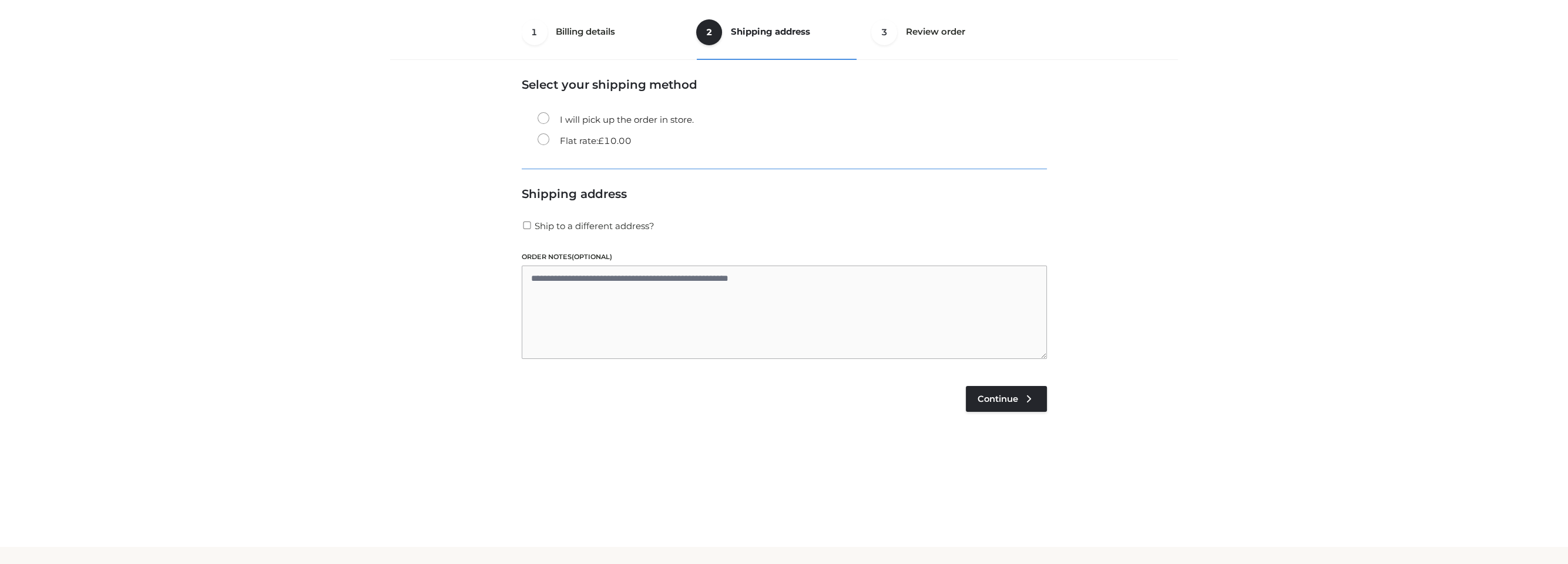scroll, scrollTop: 70, scrollLeft: 0, axis: vertical 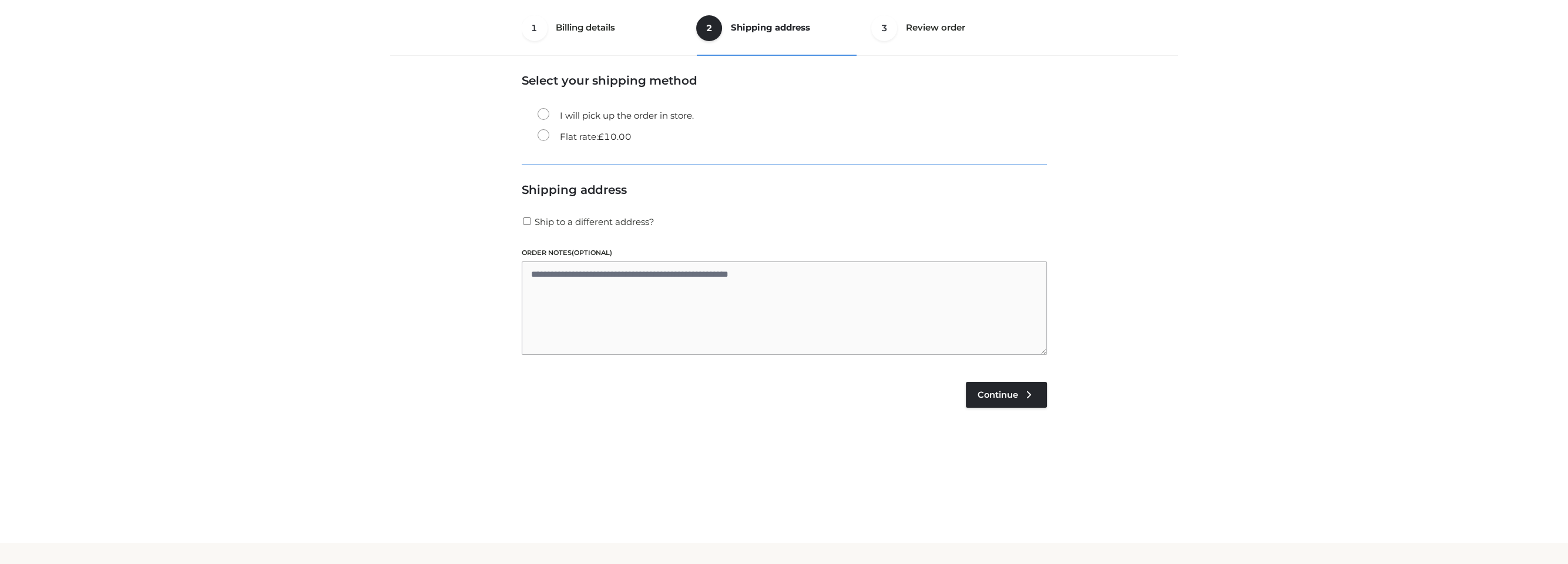click on "Flat rate:  £ 10.00" at bounding box center (585, 137) 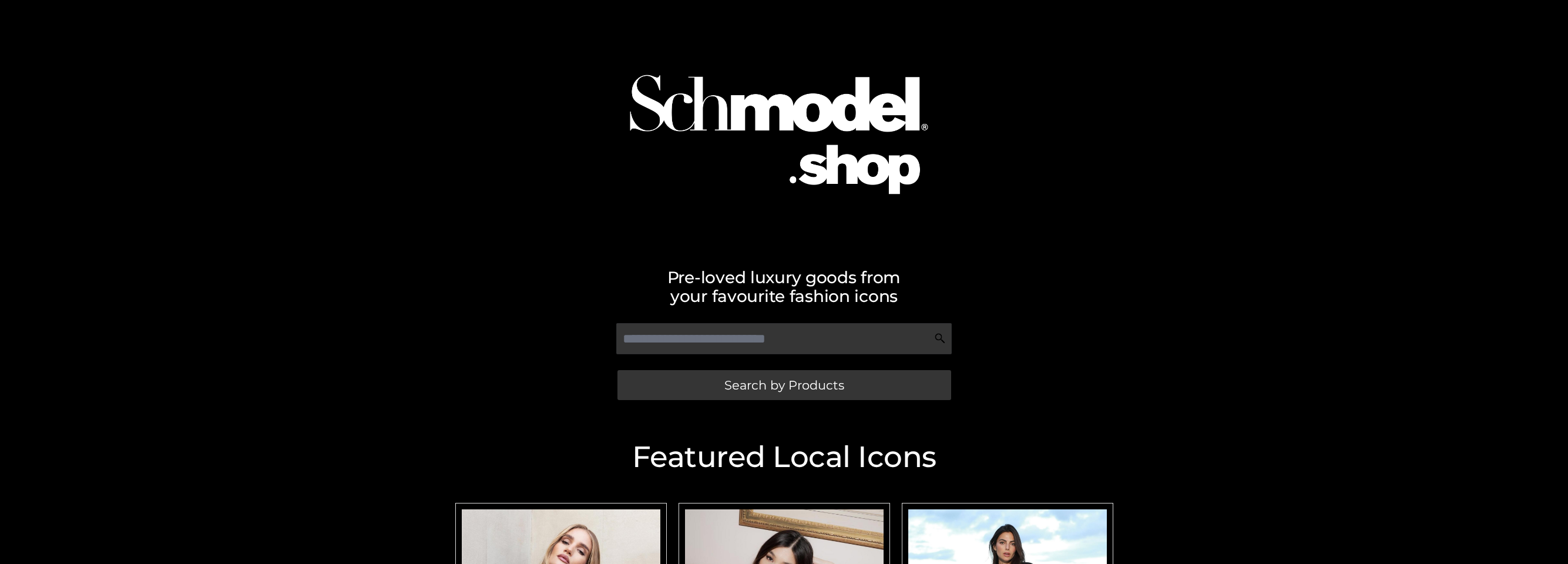 scroll, scrollTop: 0, scrollLeft: 0, axis: both 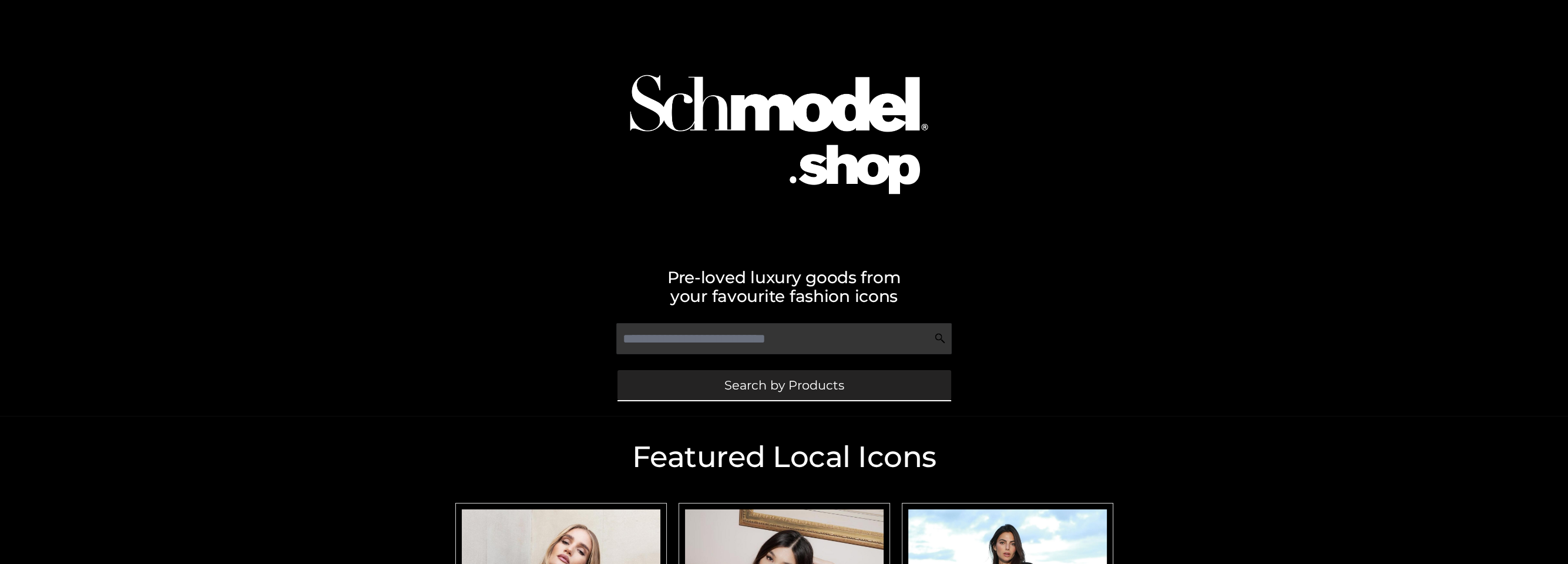 click on "Search by Products" at bounding box center (784, 385) 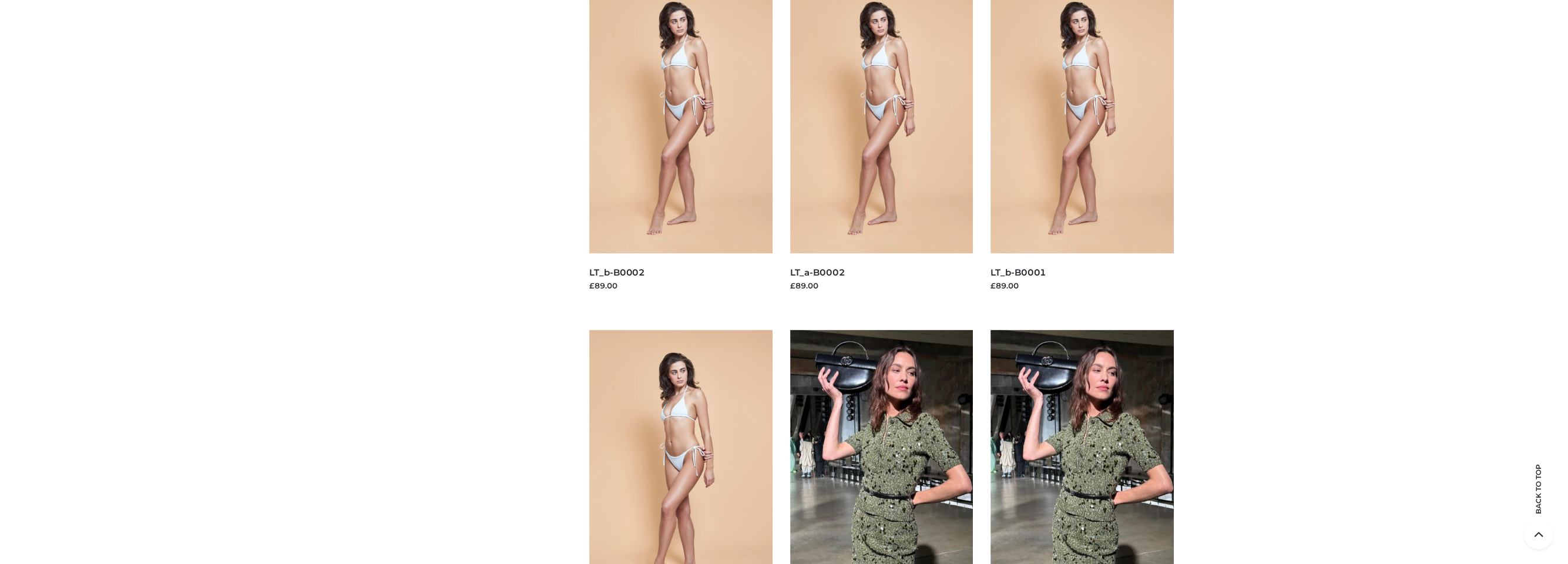 scroll, scrollTop: 4668, scrollLeft: 0, axis: vertical 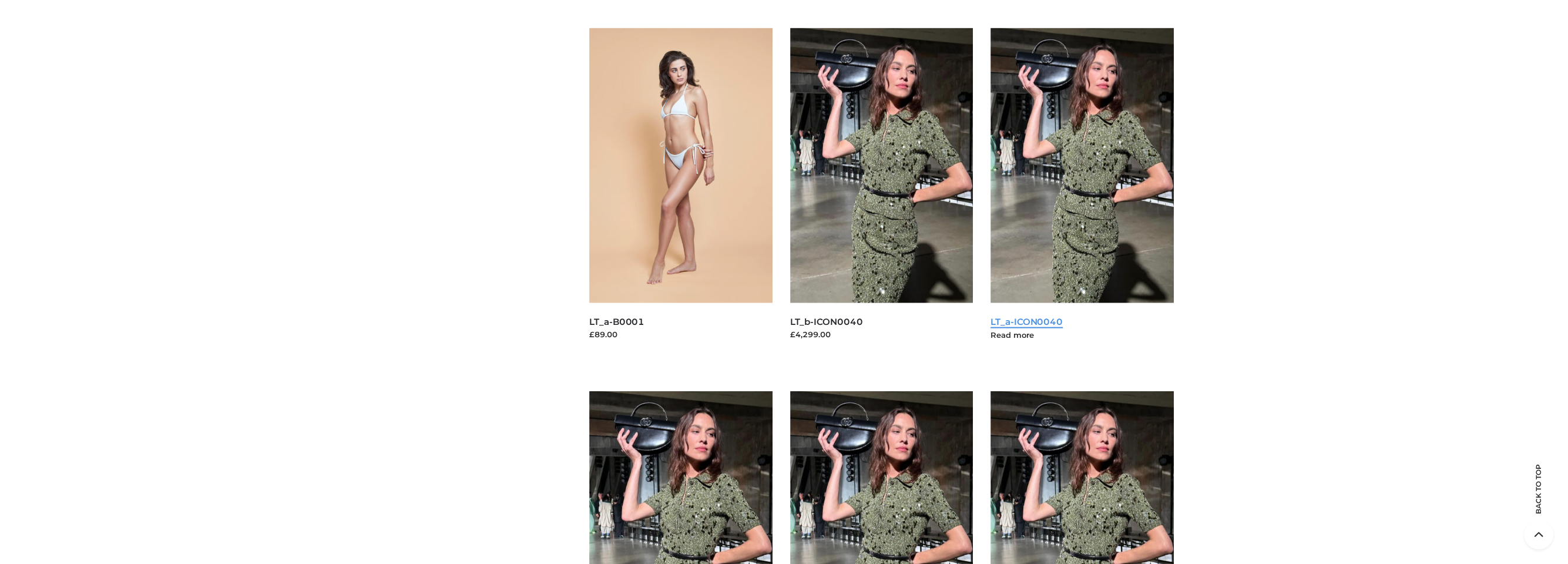 click on "LT_a-ICON0040" at bounding box center [1026, 321] 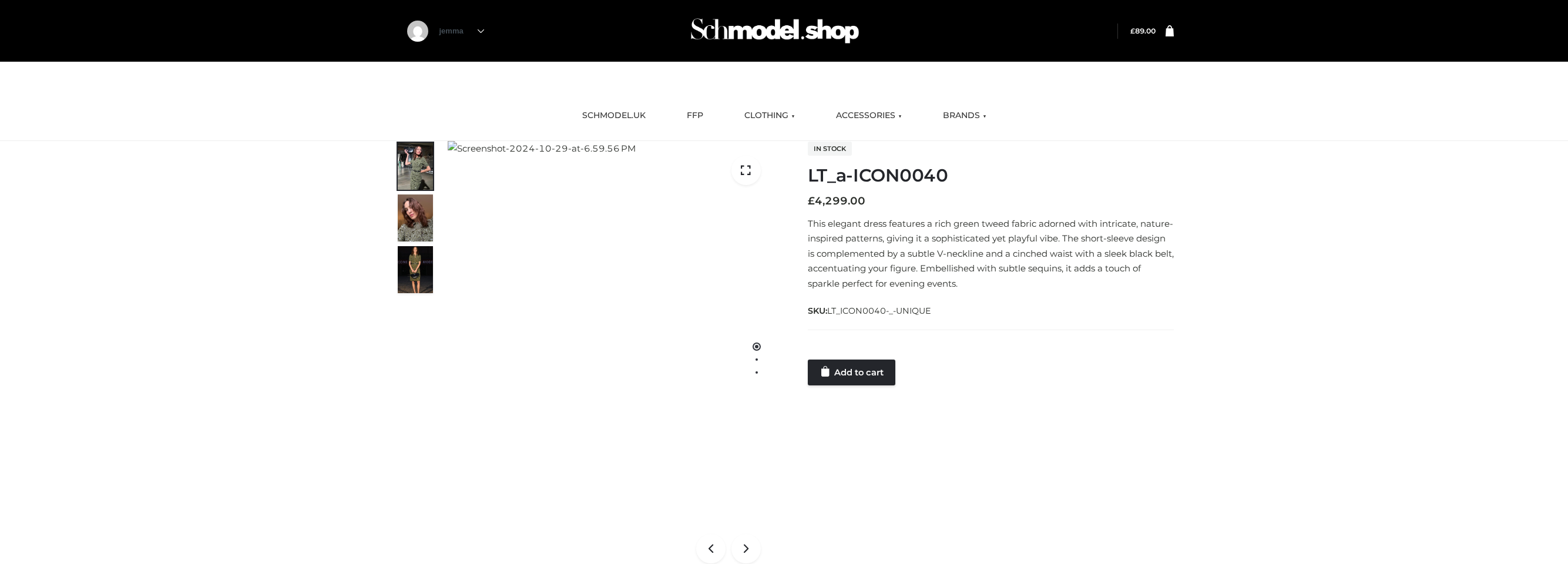 scroll, scrollTop: 0, scrollLeft: 0, axis: both 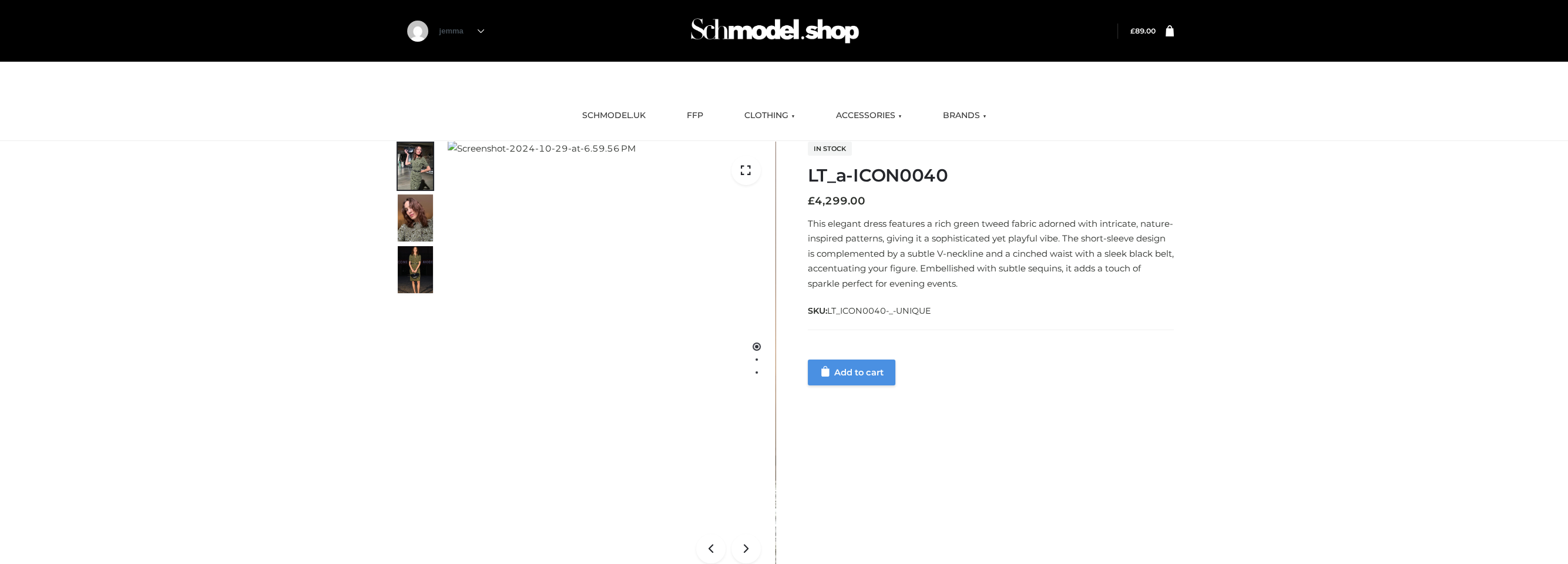 click on "Add to cart" at bounding box center (851, 372) 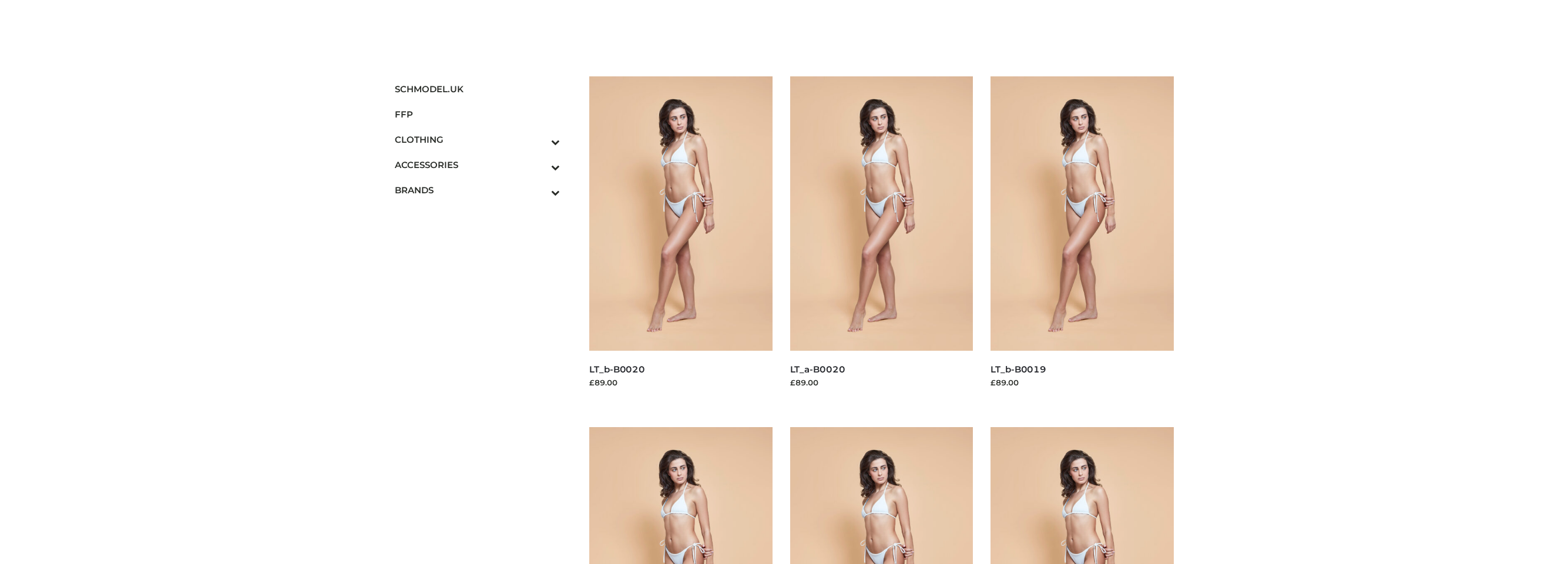 scroll, scrollTop: 29, scrollLeft: 0, axis: vertical 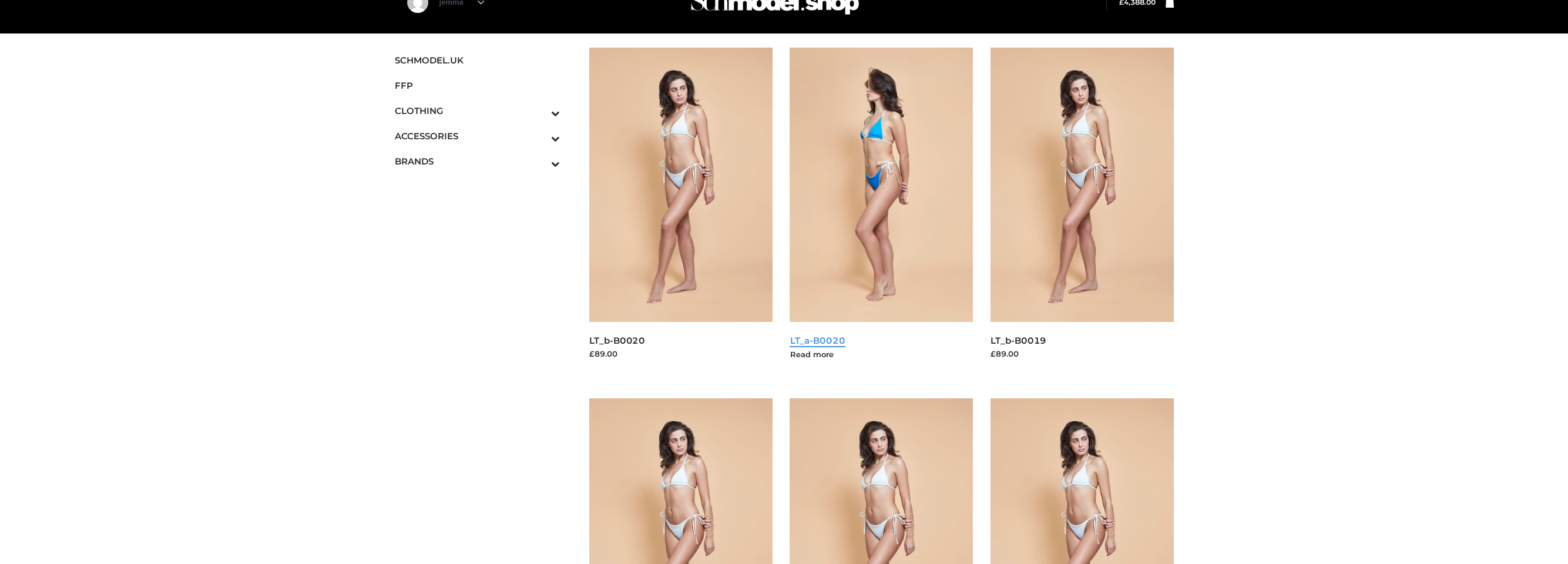 click on "LT_a-B0020" at bounding box center [817, 340] 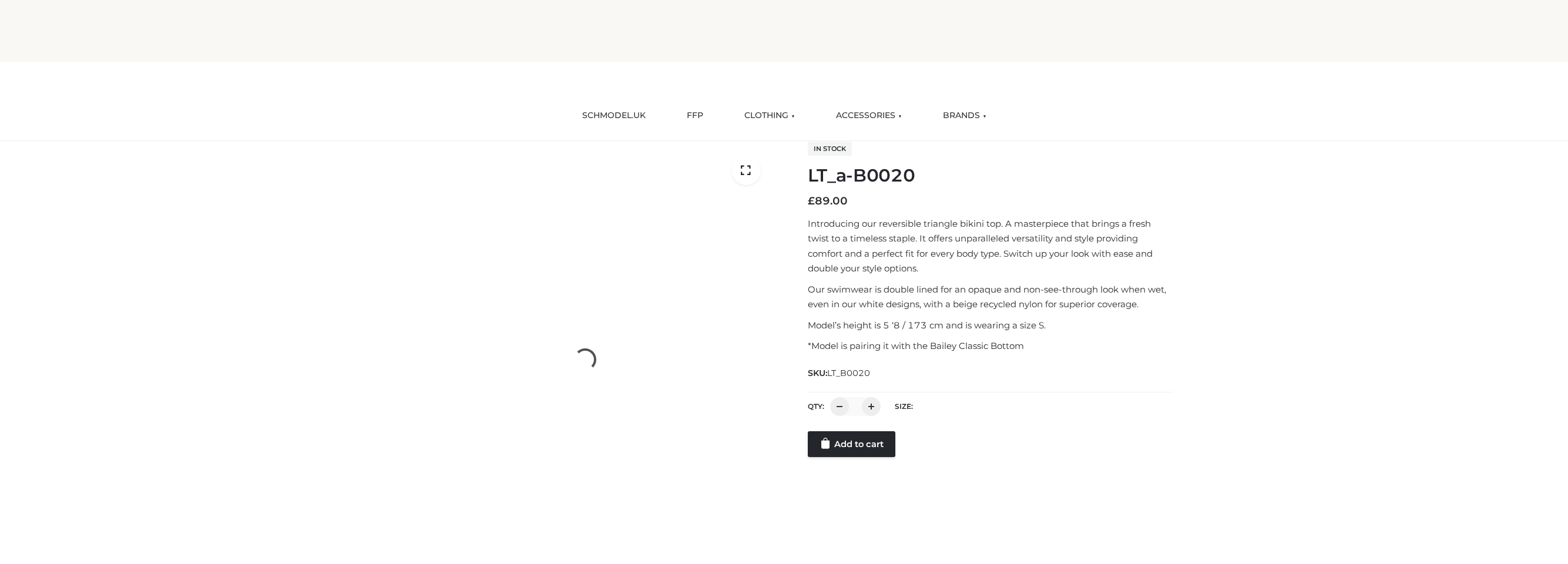scroll, scrollTop: 0, scrollLeft: 0, axis: both 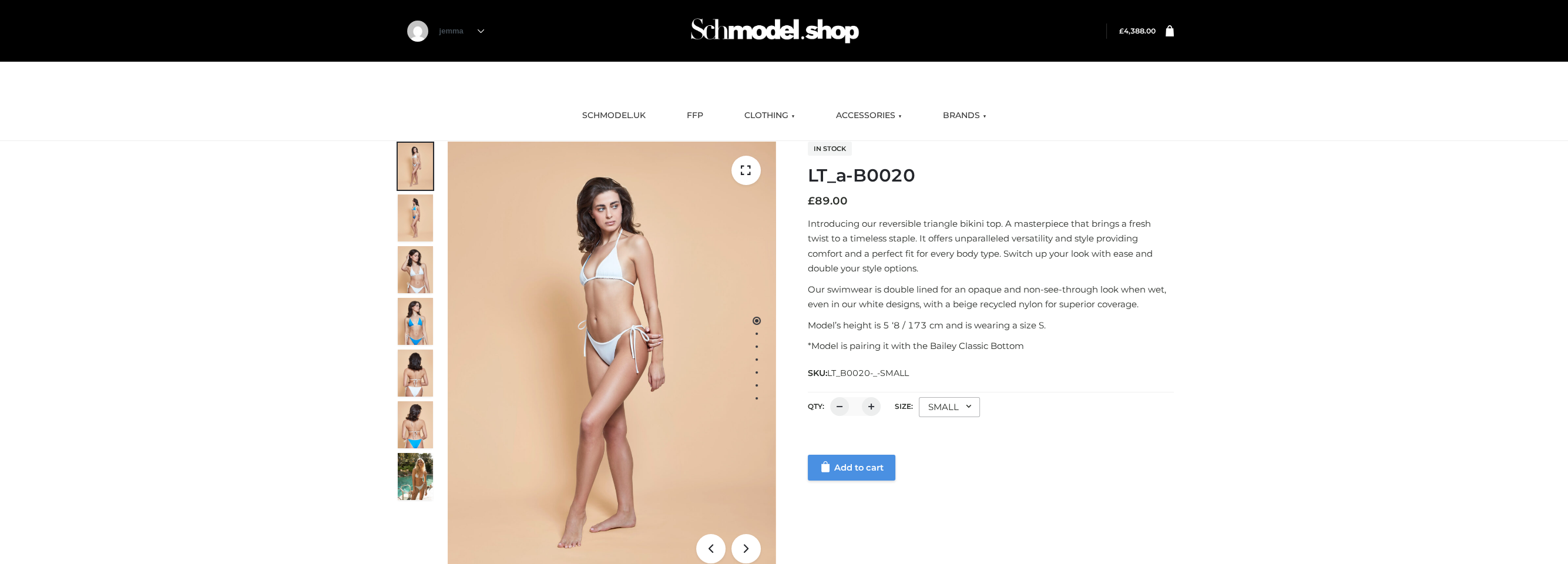 click on "Add to cart" at bounding box center (851, 468) 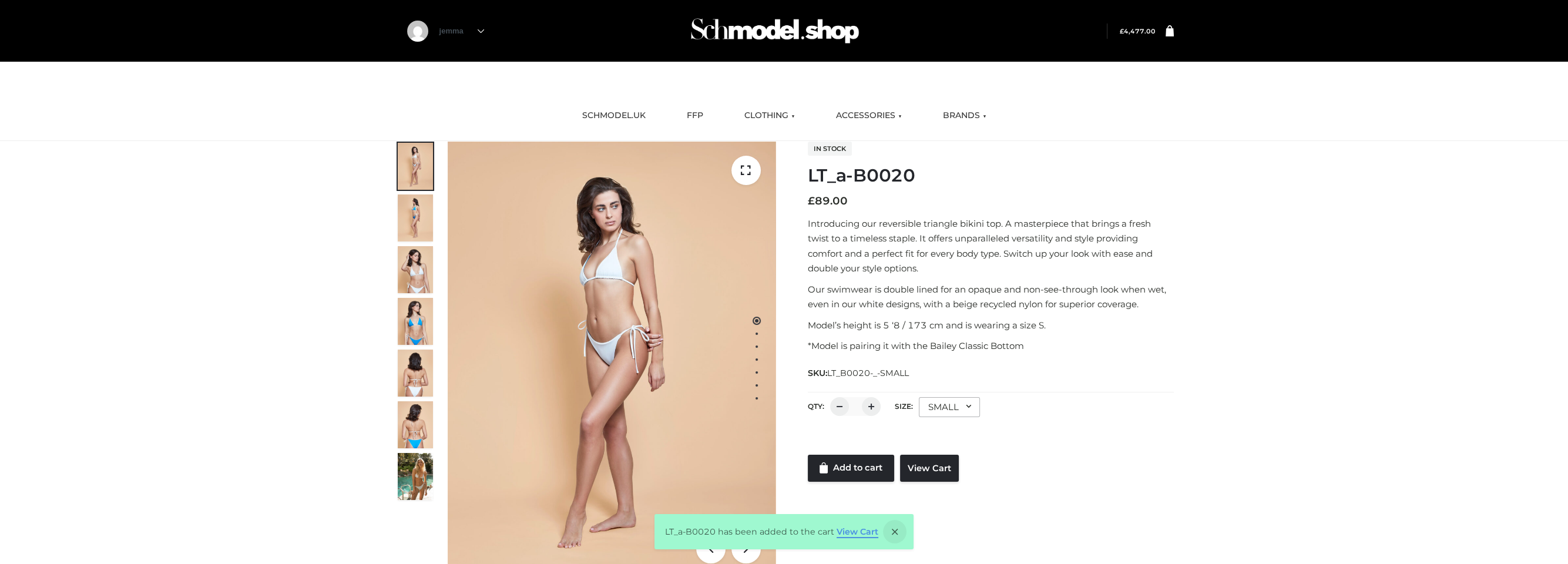 click on "View Cart" at bounding box center [857, 532] 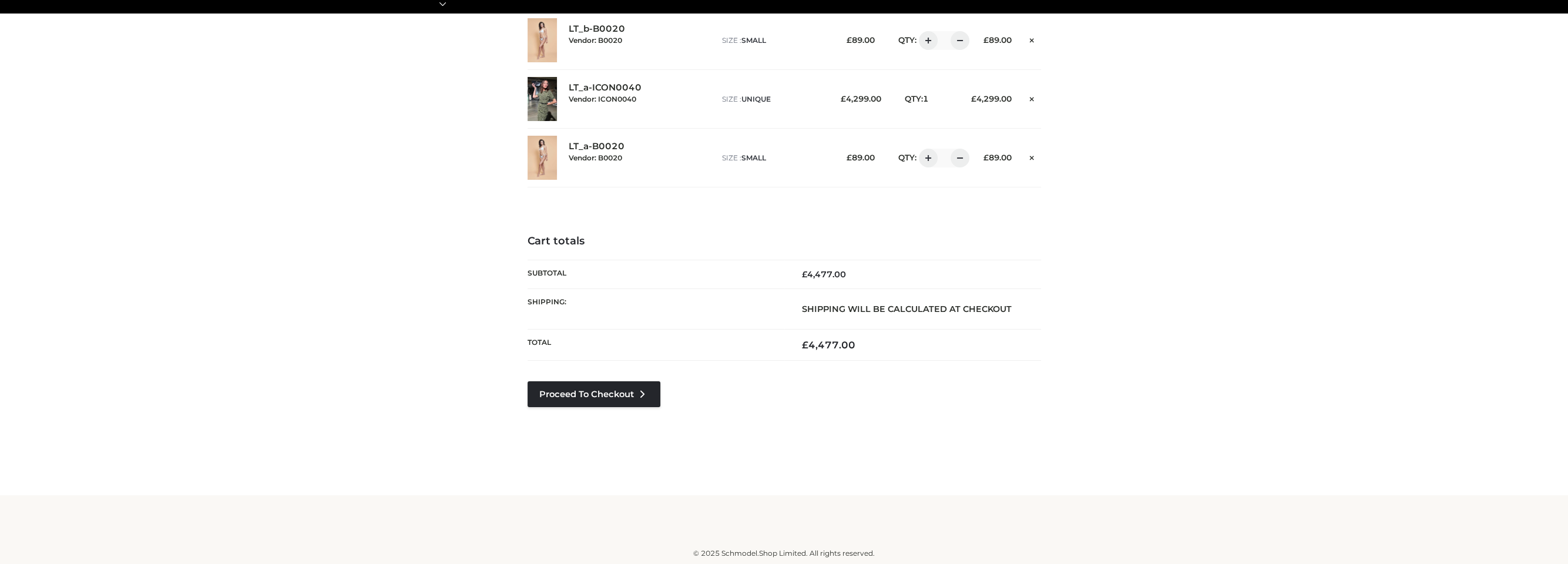 scroll, scrollTop: 0, scrollLeft: 0, axis: both 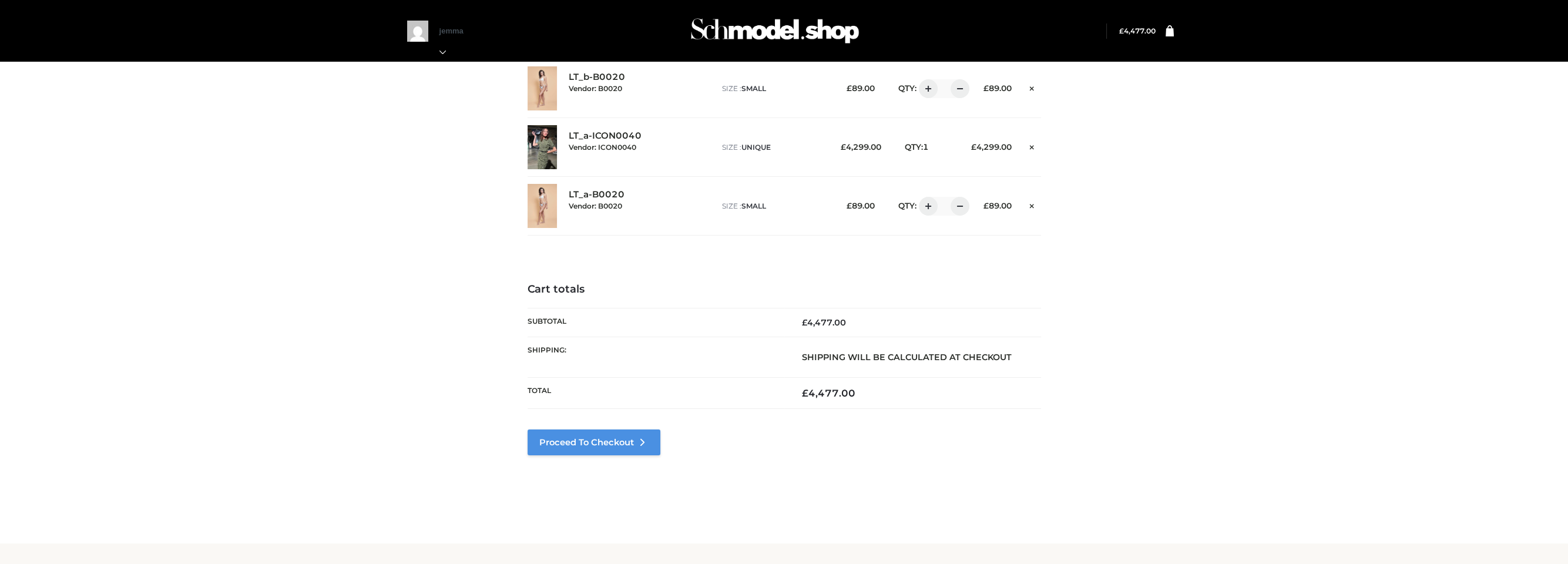 click on "Proceed to Checkout" at bounding box center (594, 442) 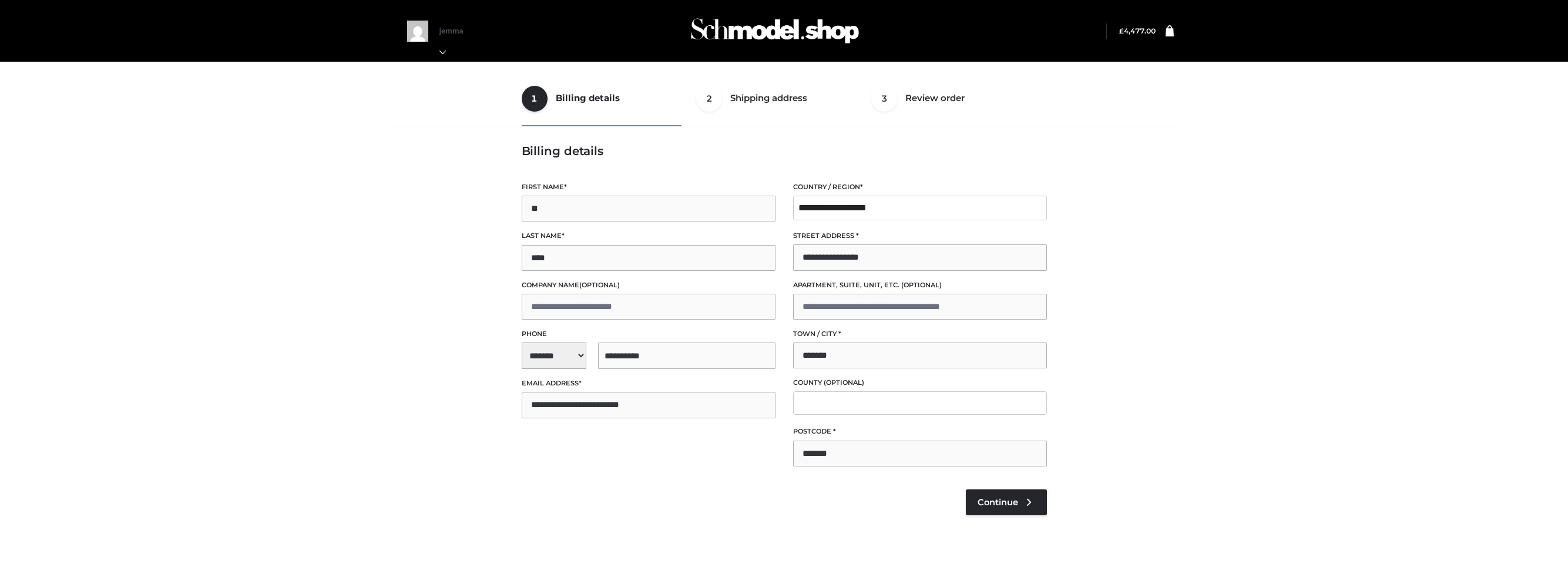 select on "**" 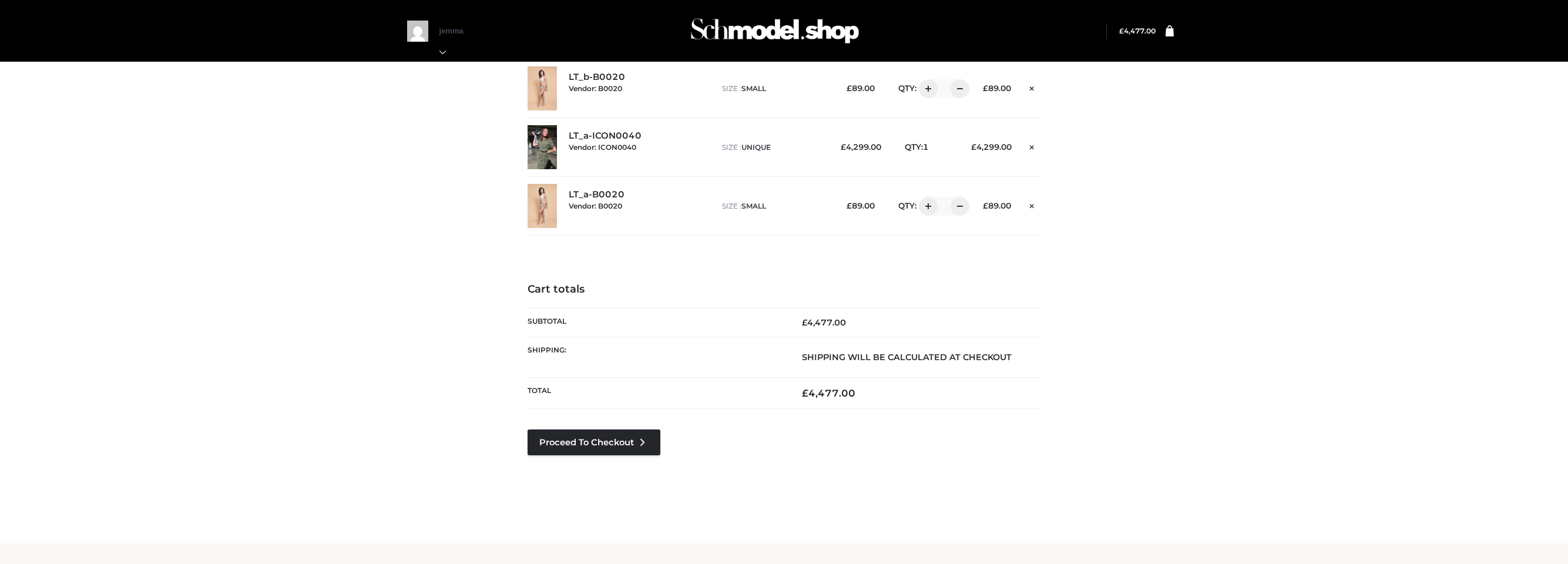 scroll, scrollTop: 0, scrollLeft: 0, axis: both 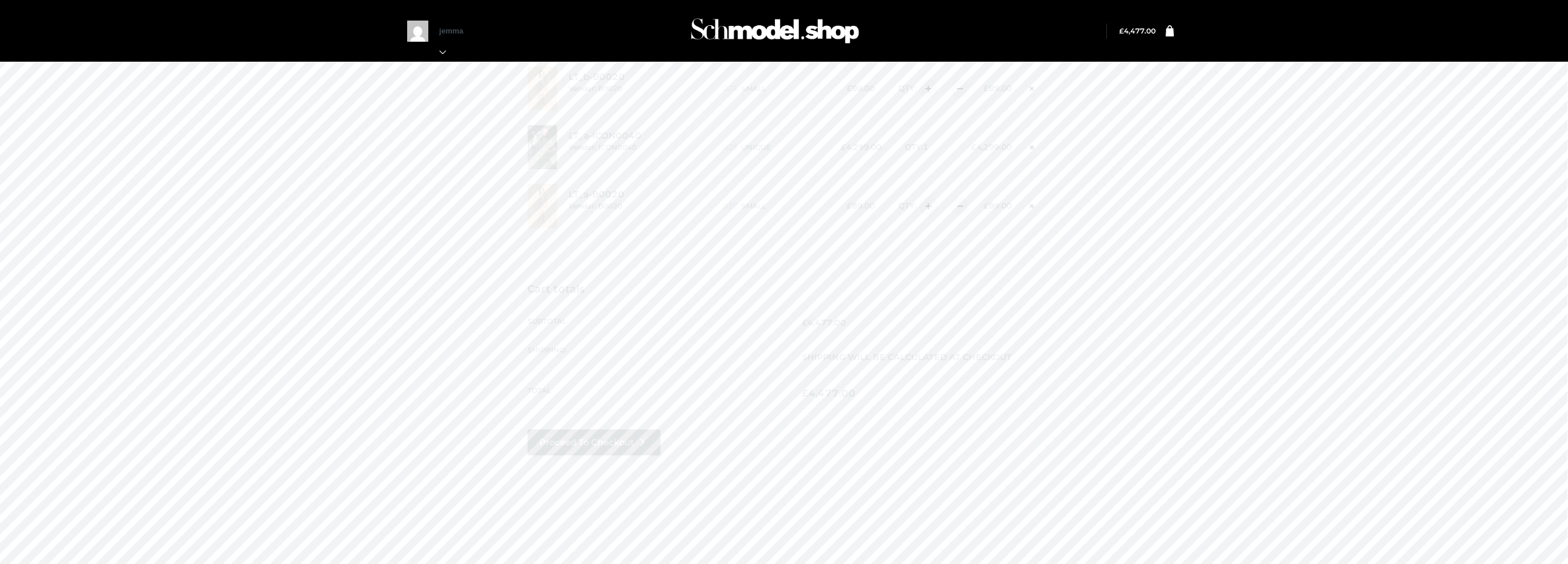 click on "[FIRST]
My Orders Logout" at bounding box center [784, 31] 